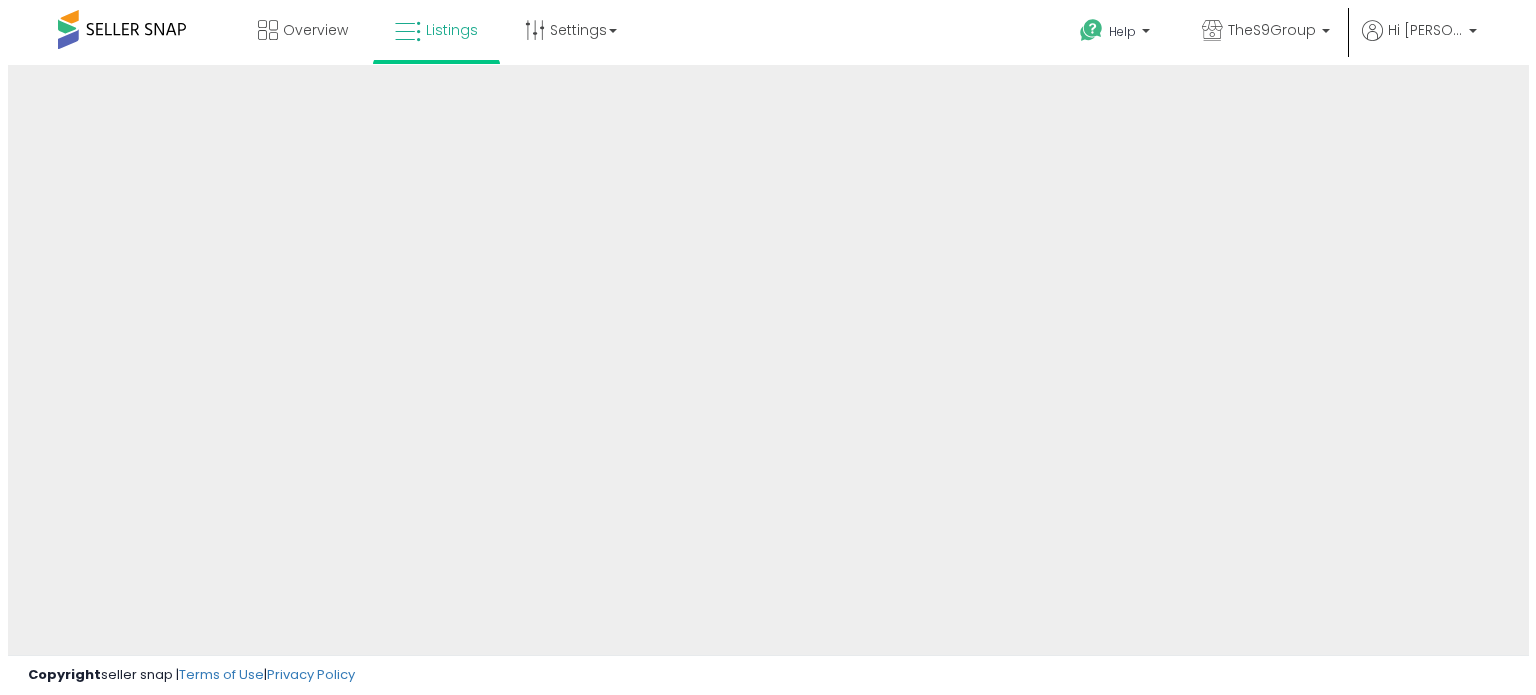 scroll, scrollTop: 0, scrollLeft: 0, axis: both 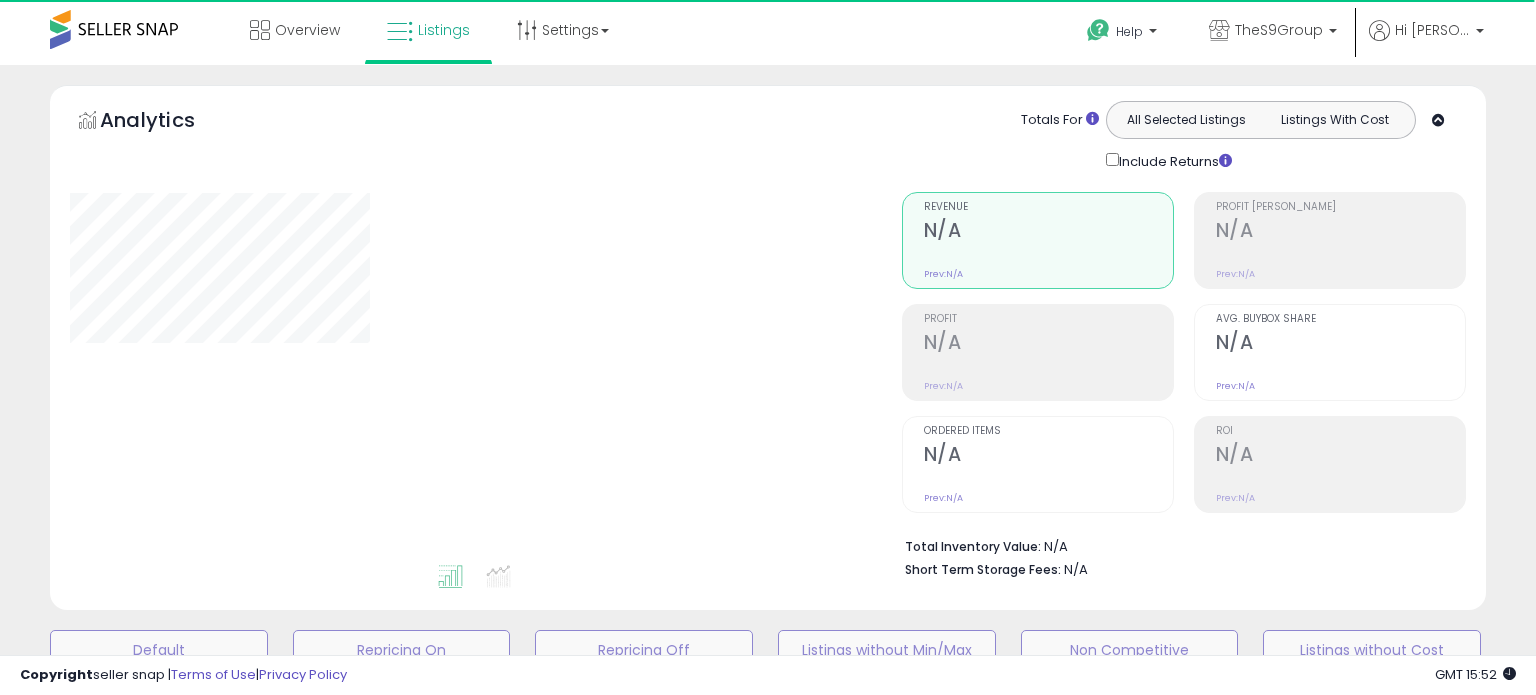select on "**" 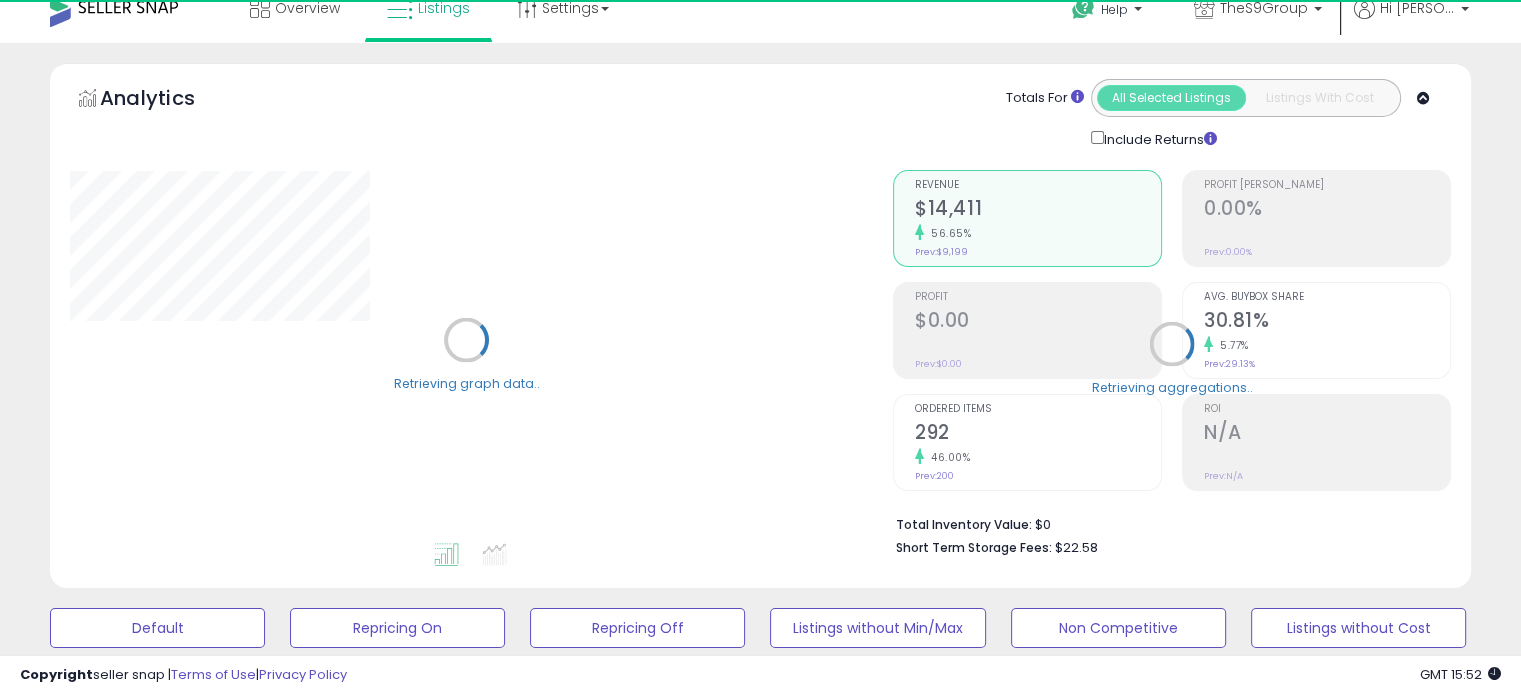 scroll, scrollTop: 34, scrollLeft: 0, axis: vertical 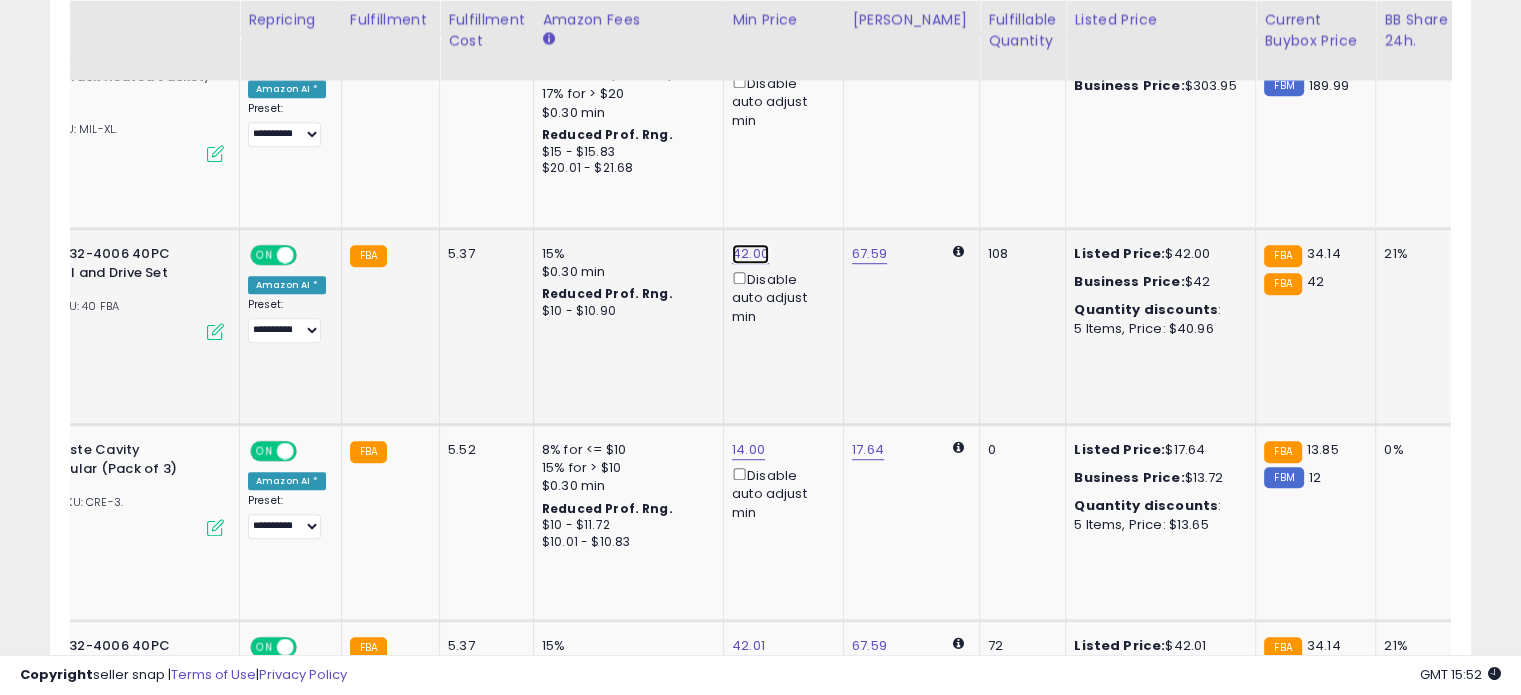 click on "42.00" at bounding box center [750, -138] 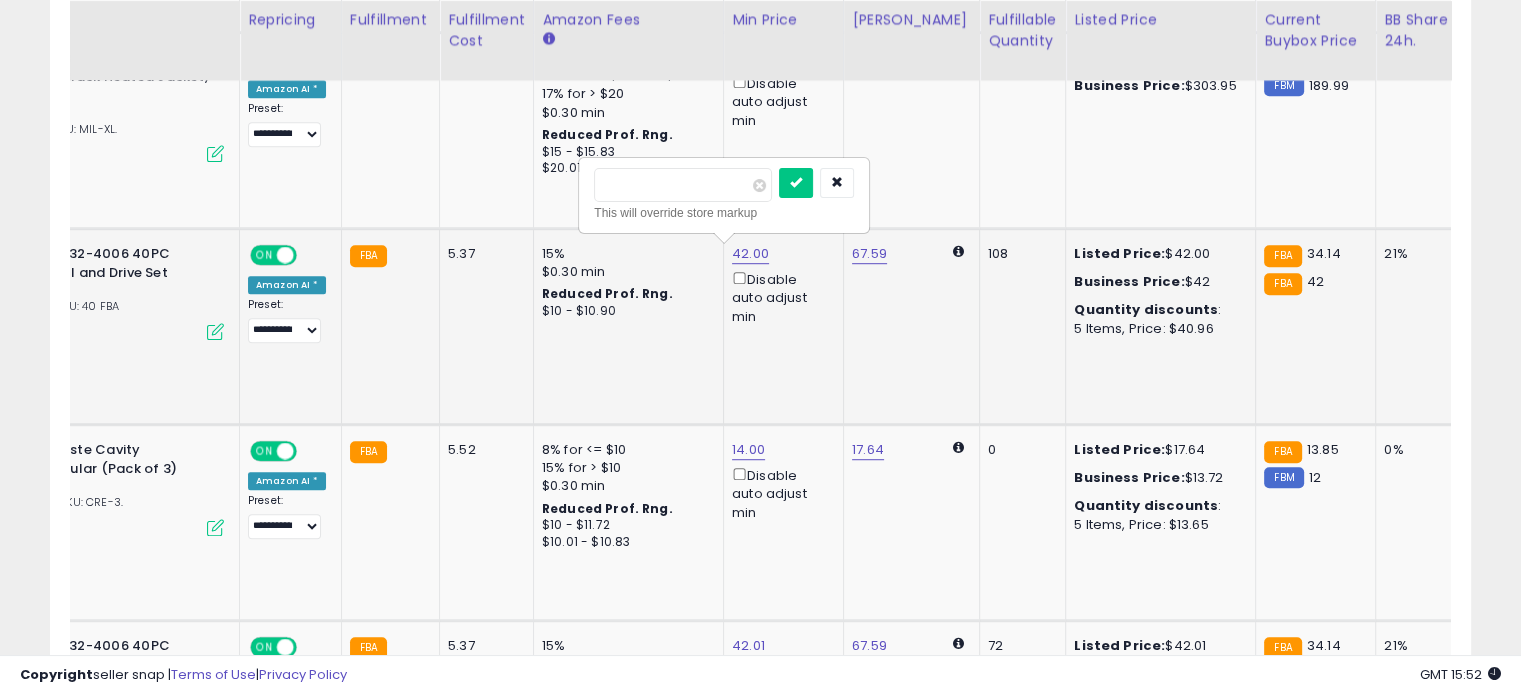 click on "*****" at bounding box center [683, 185] 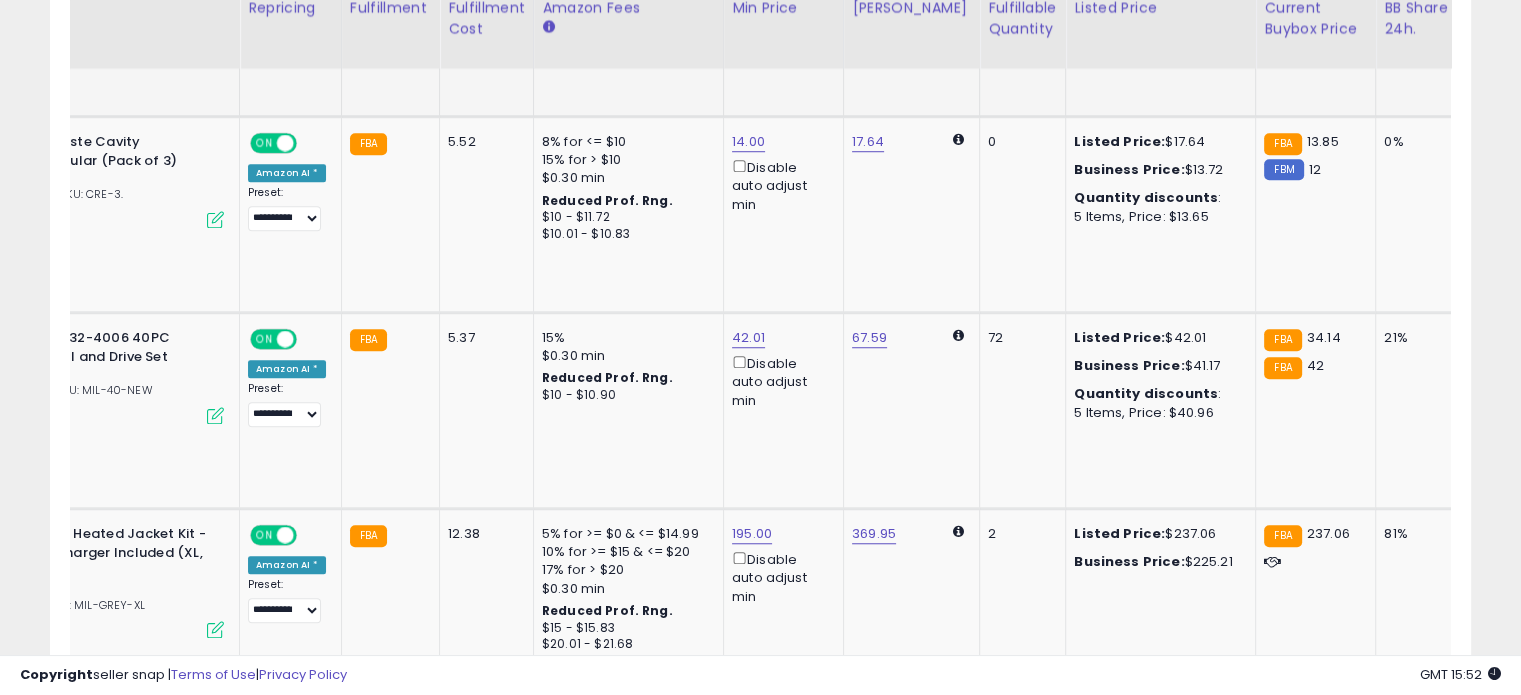 scroll, scrollTop: 1522, scrollLeft: 0, axis: vertical 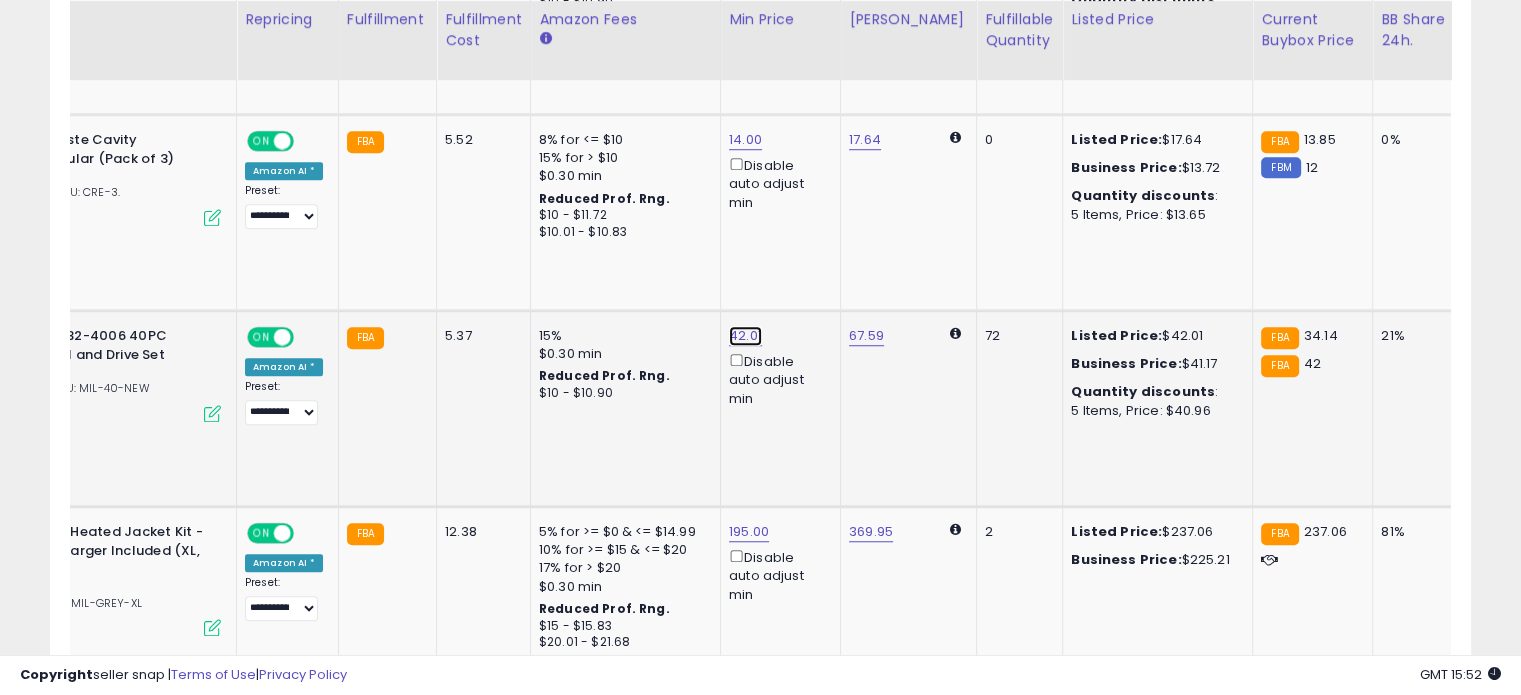 click on "42.01" at bounding box center (747, -448) 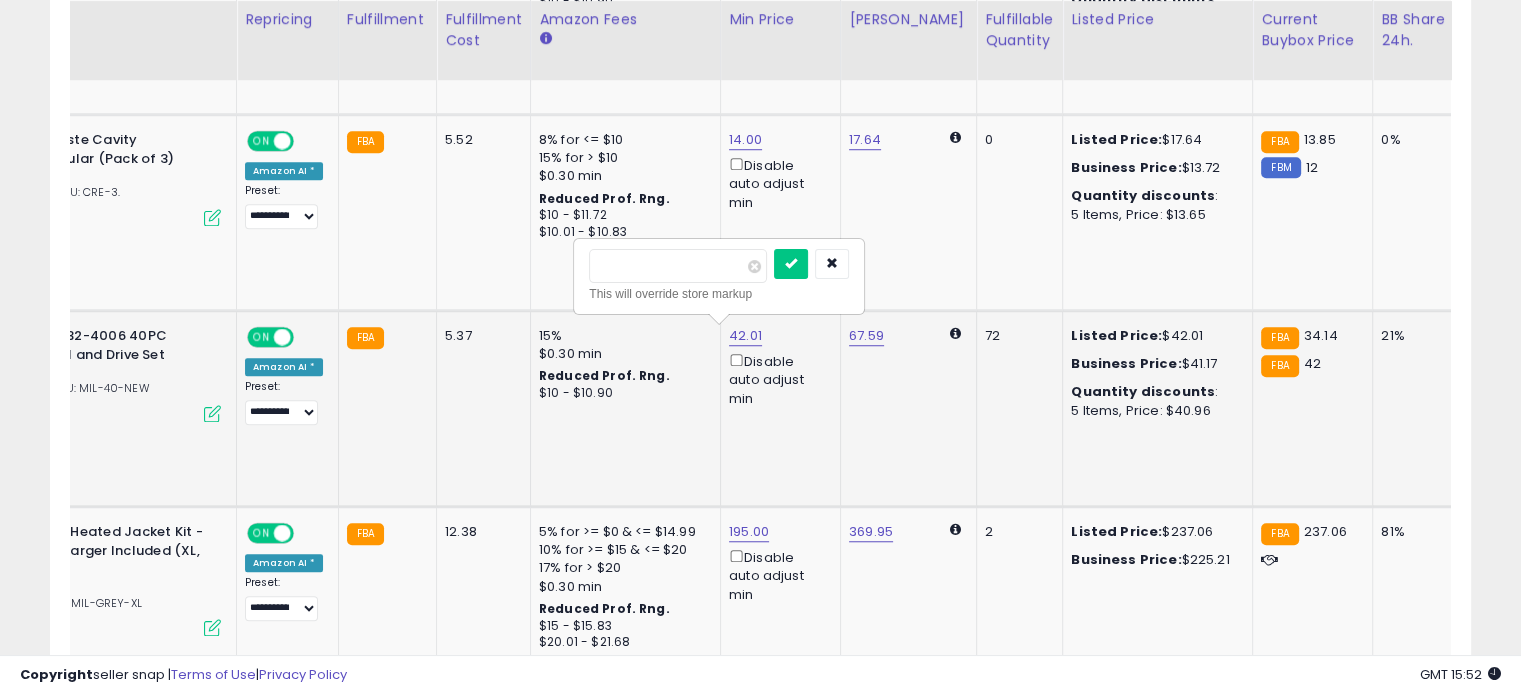 click on "*****" at bounding box center [678, 266] 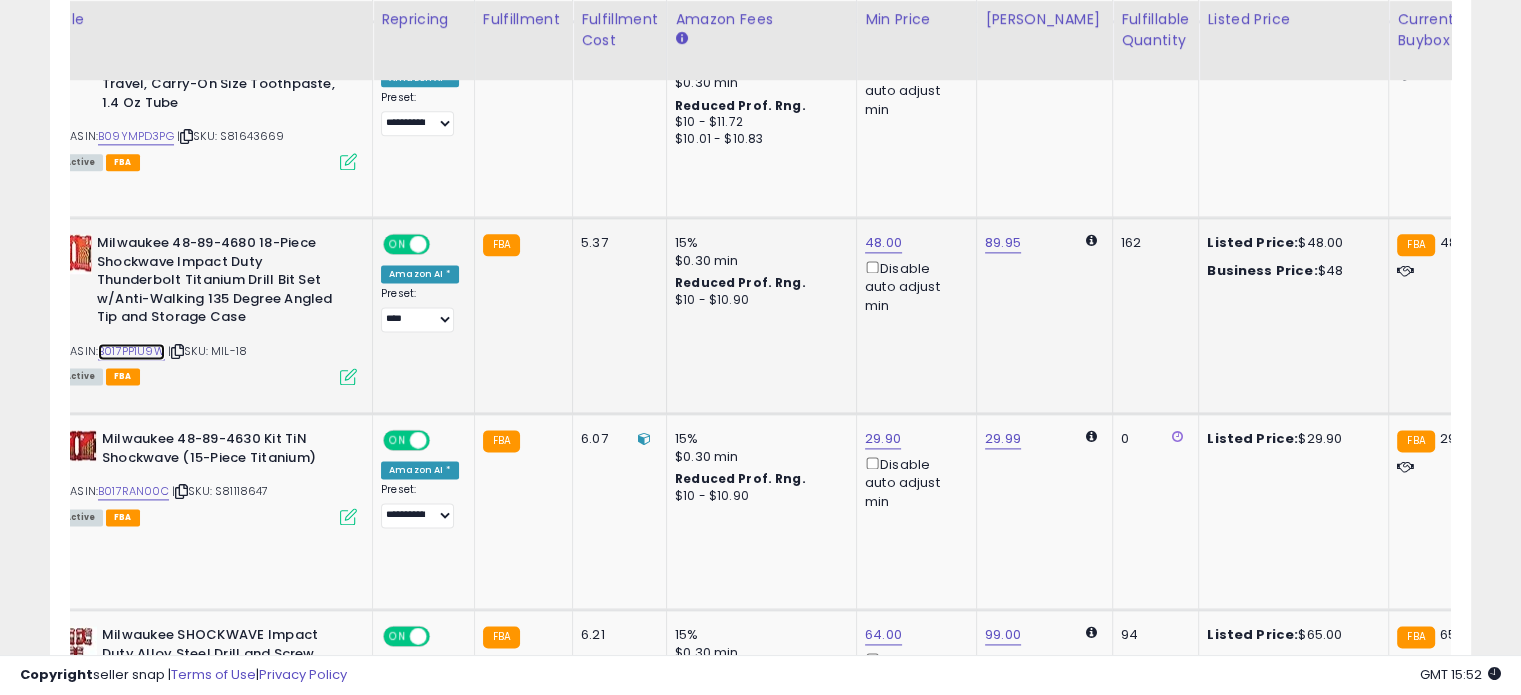 click on "B017PP1U9W" at bounding box center (131, 351) 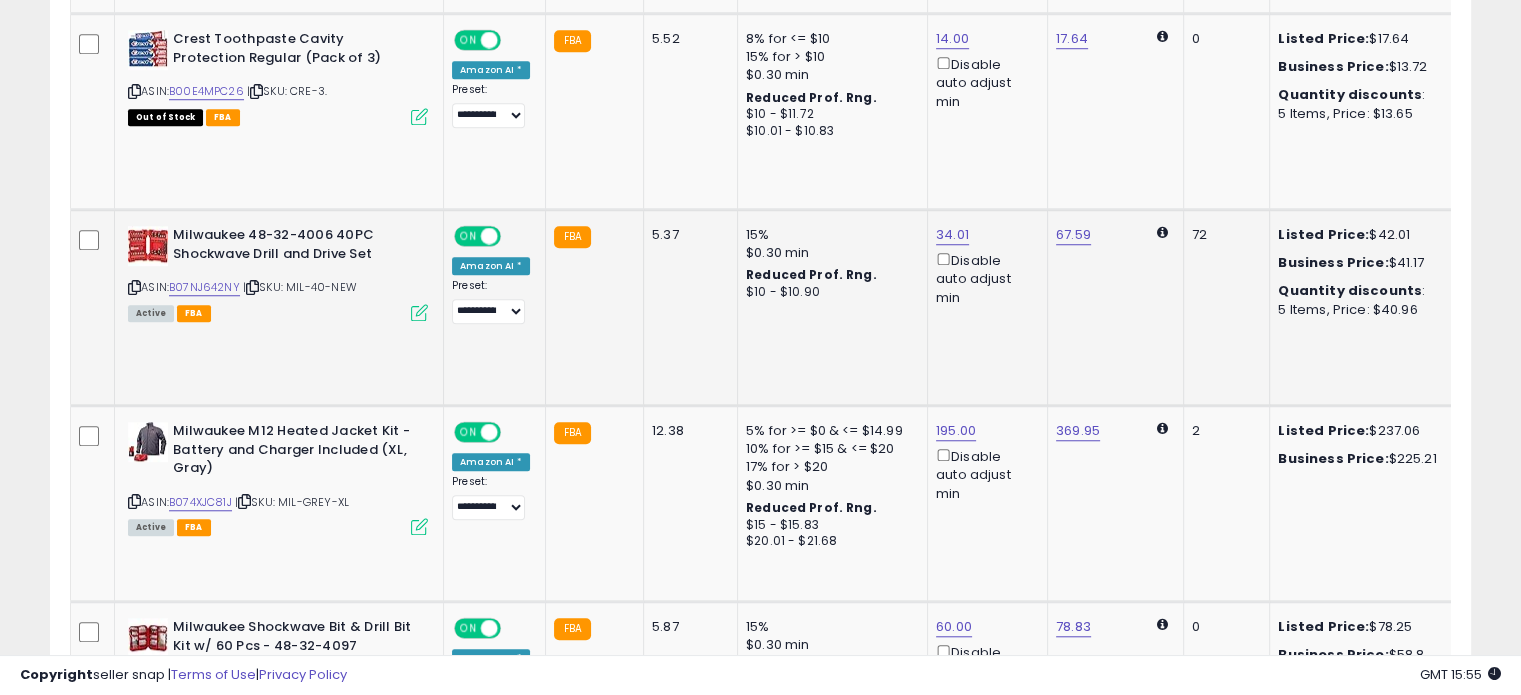 scroll, scrollTop: 1496, scrollLeft: 0, axis: vertical 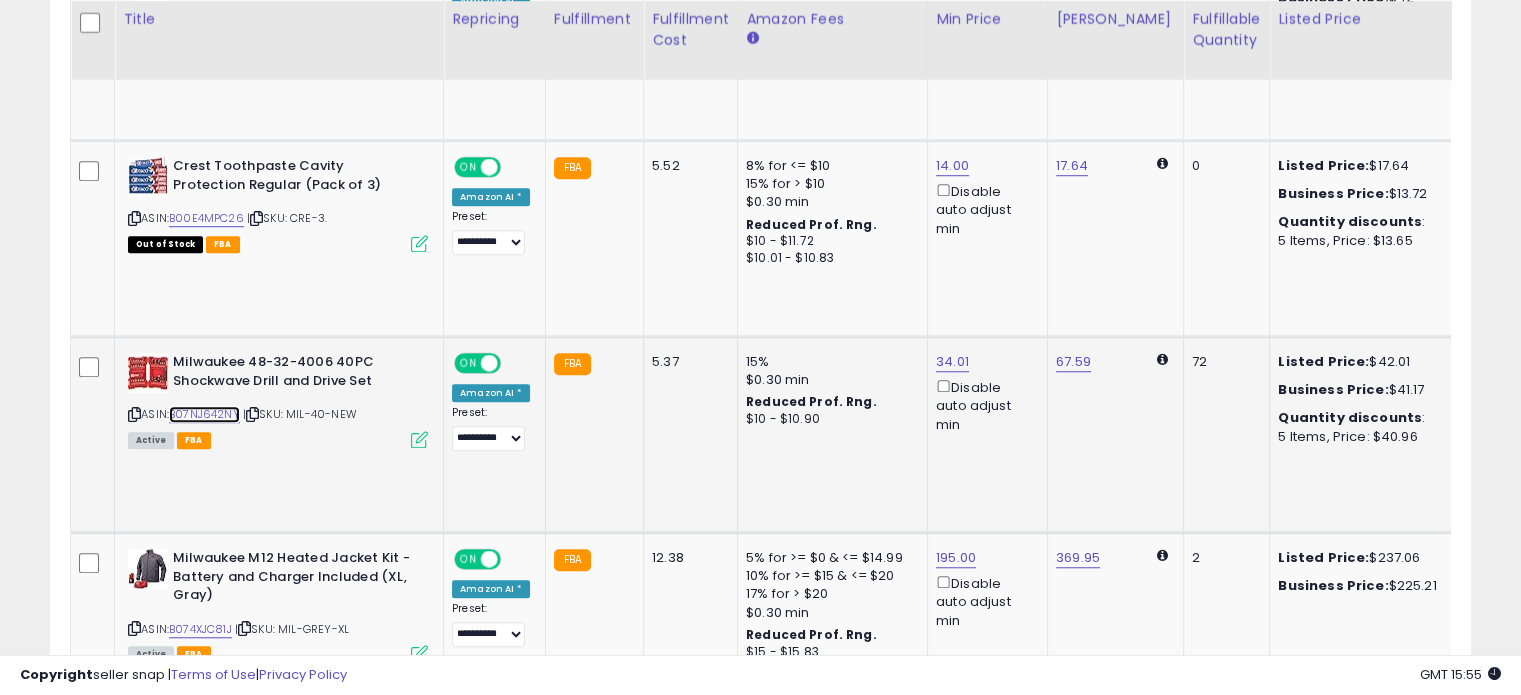 click on "B07NJ642NY" at bounding box center [204, 414] 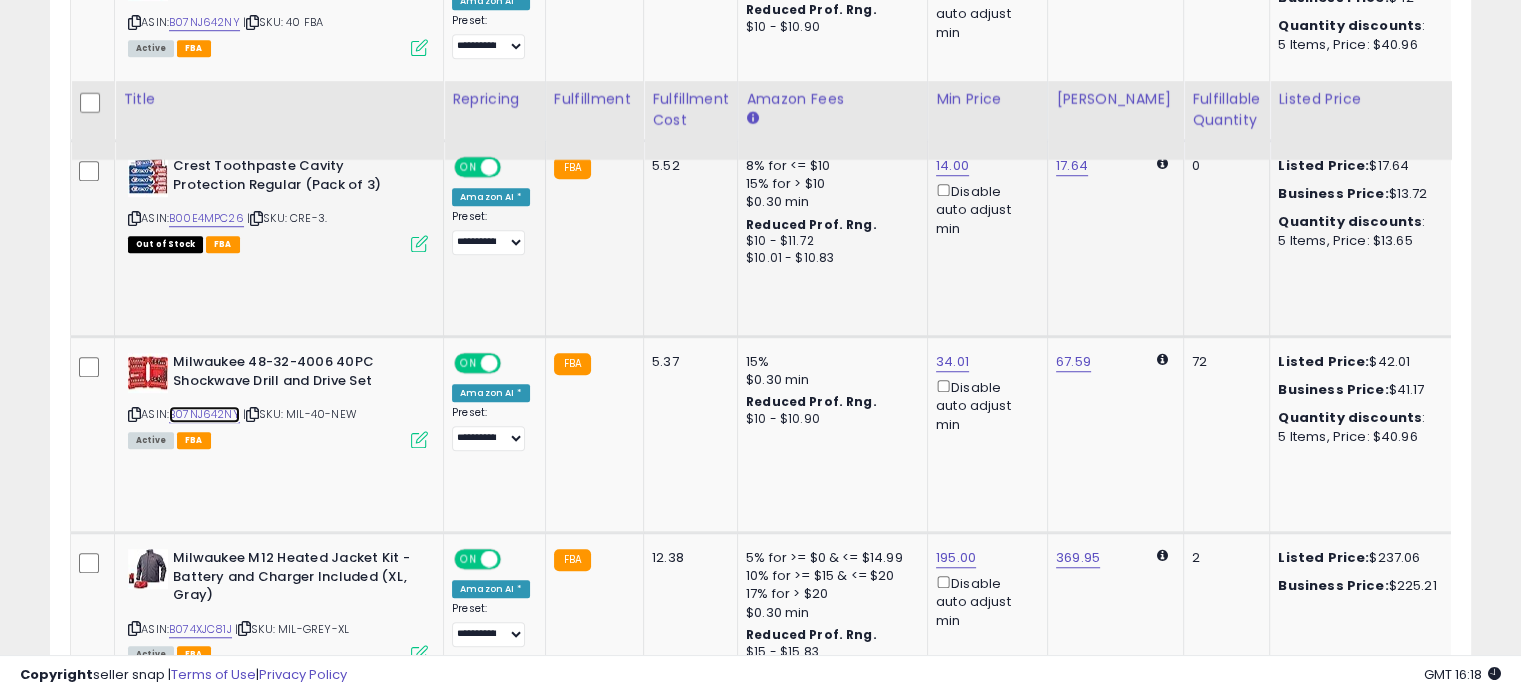scroll, scrollTop: 1596, scrollLeft: 0, axis: vertical 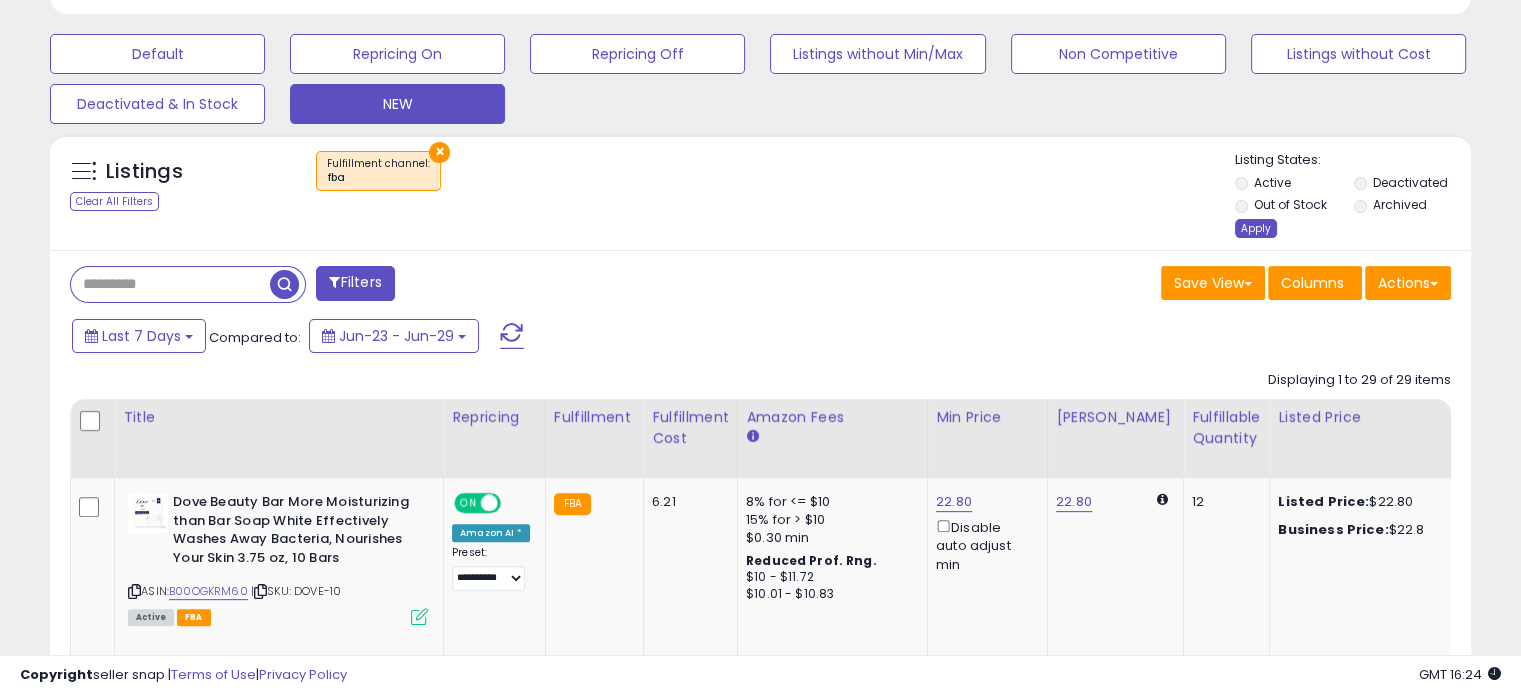 click on "Apply" at bounding box center [1256, 228] 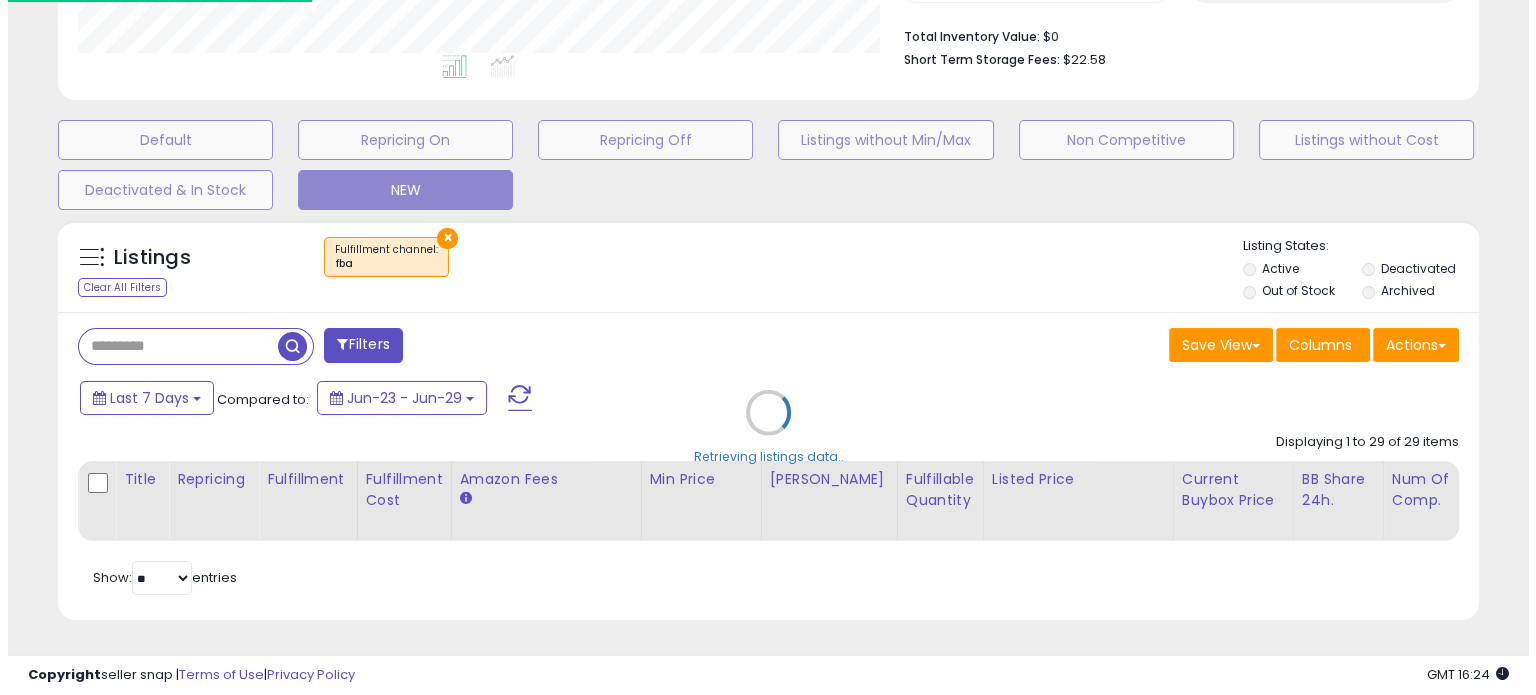 scroll, scrollTop: 524, scrollLeft: 0, axis: vertical 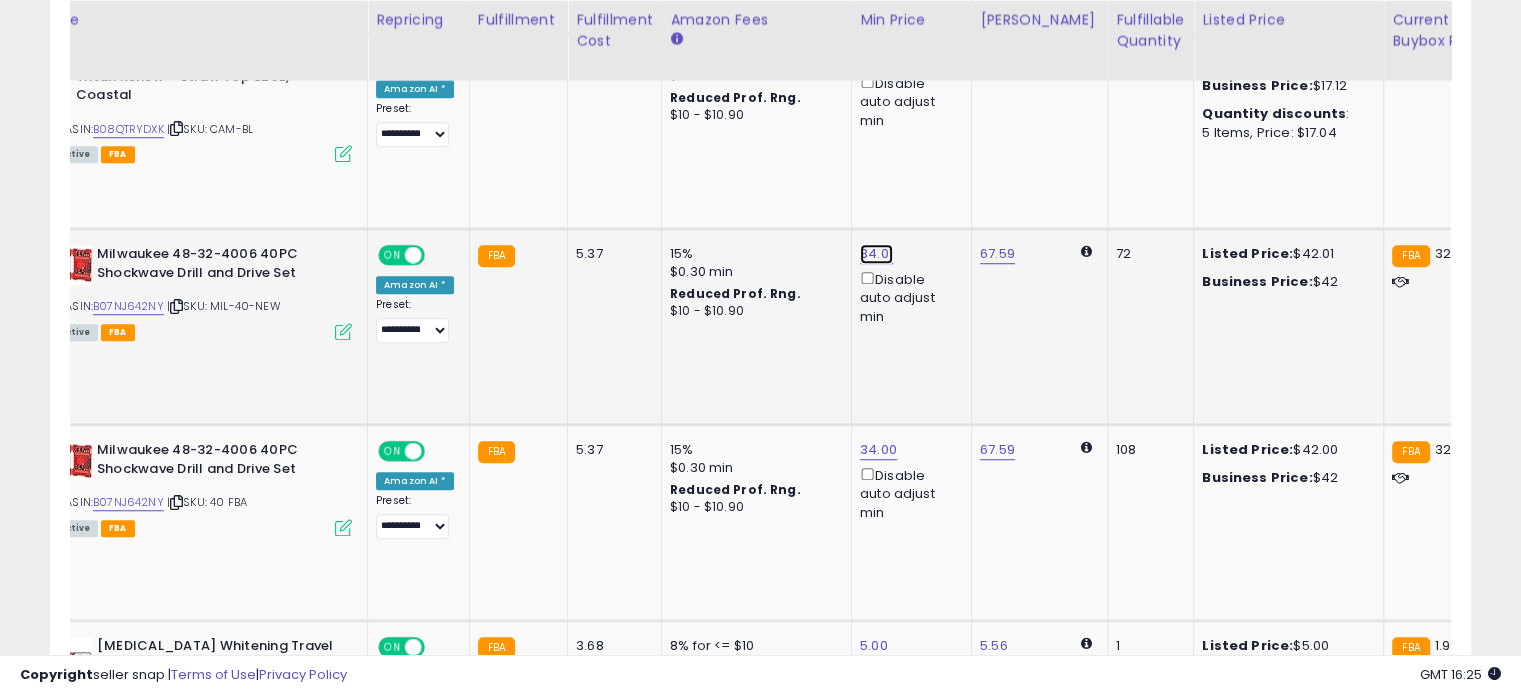 click on "34.01" at bounding box center [880, -334] 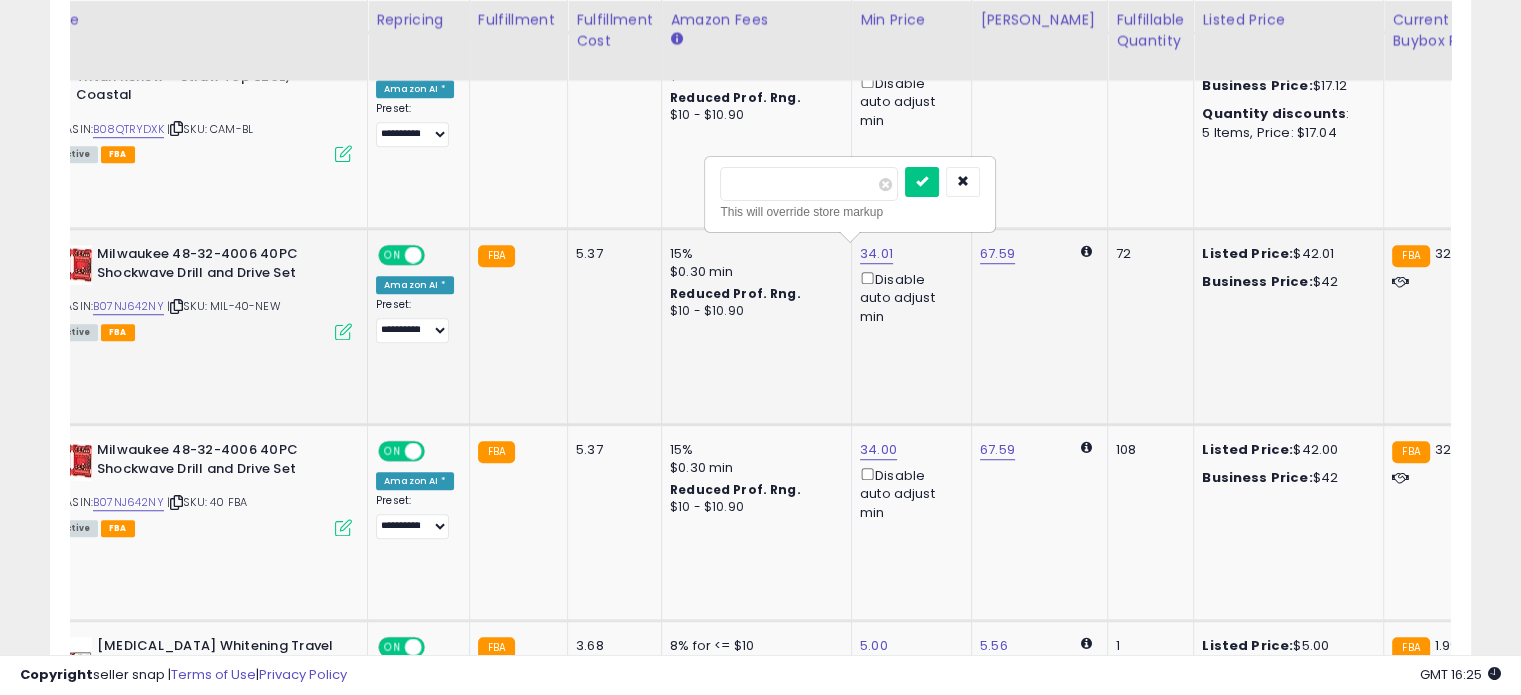 click on "*****" at bounding box center [809, 184] 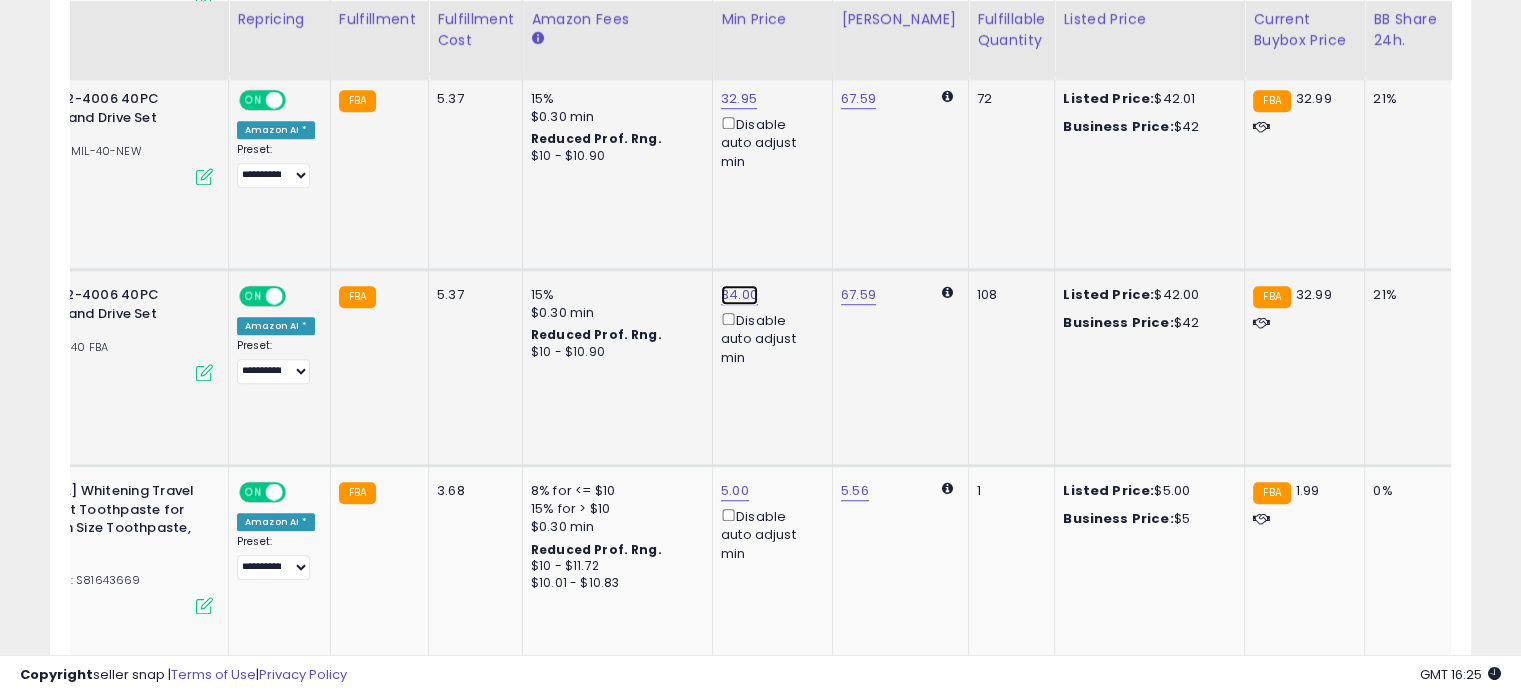 click on "34.00" at bounding box center (741, -489) 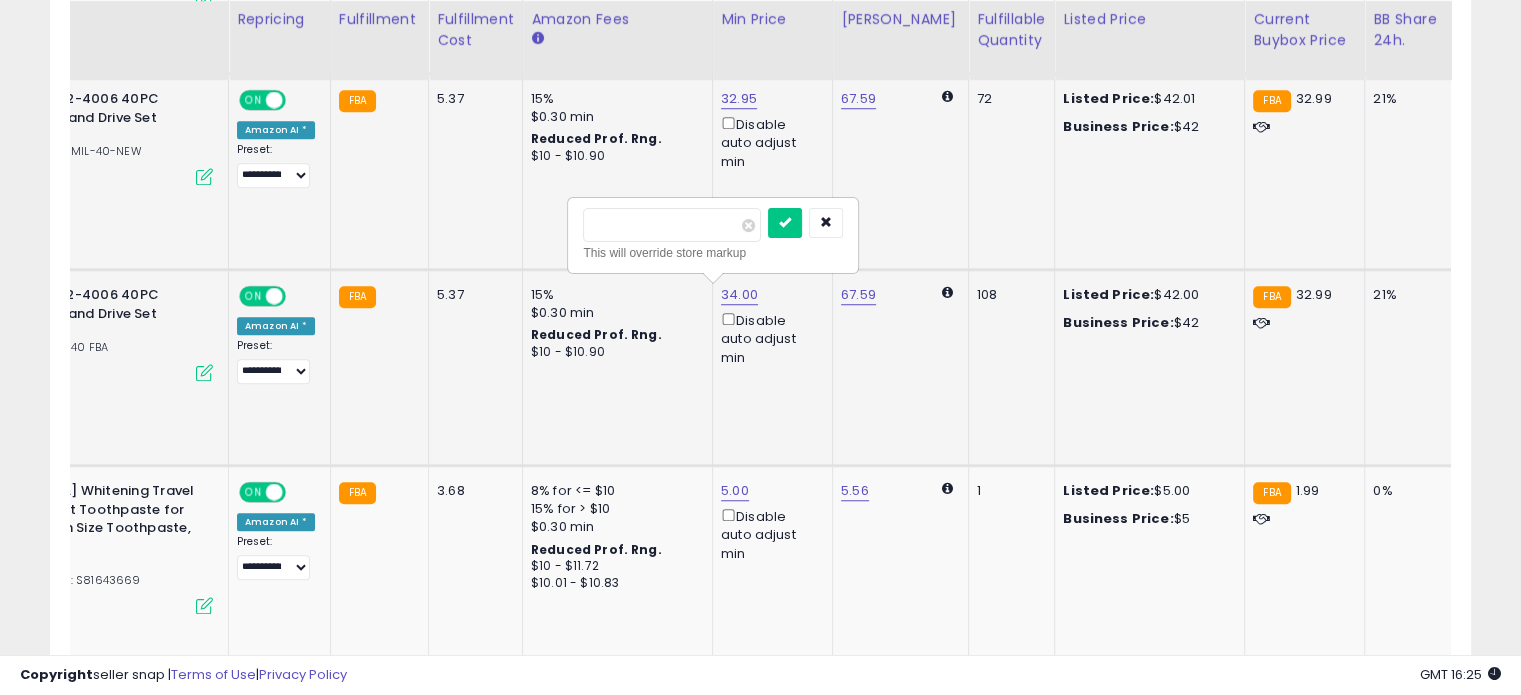 click on "*****" at bounding box center [672, 225] 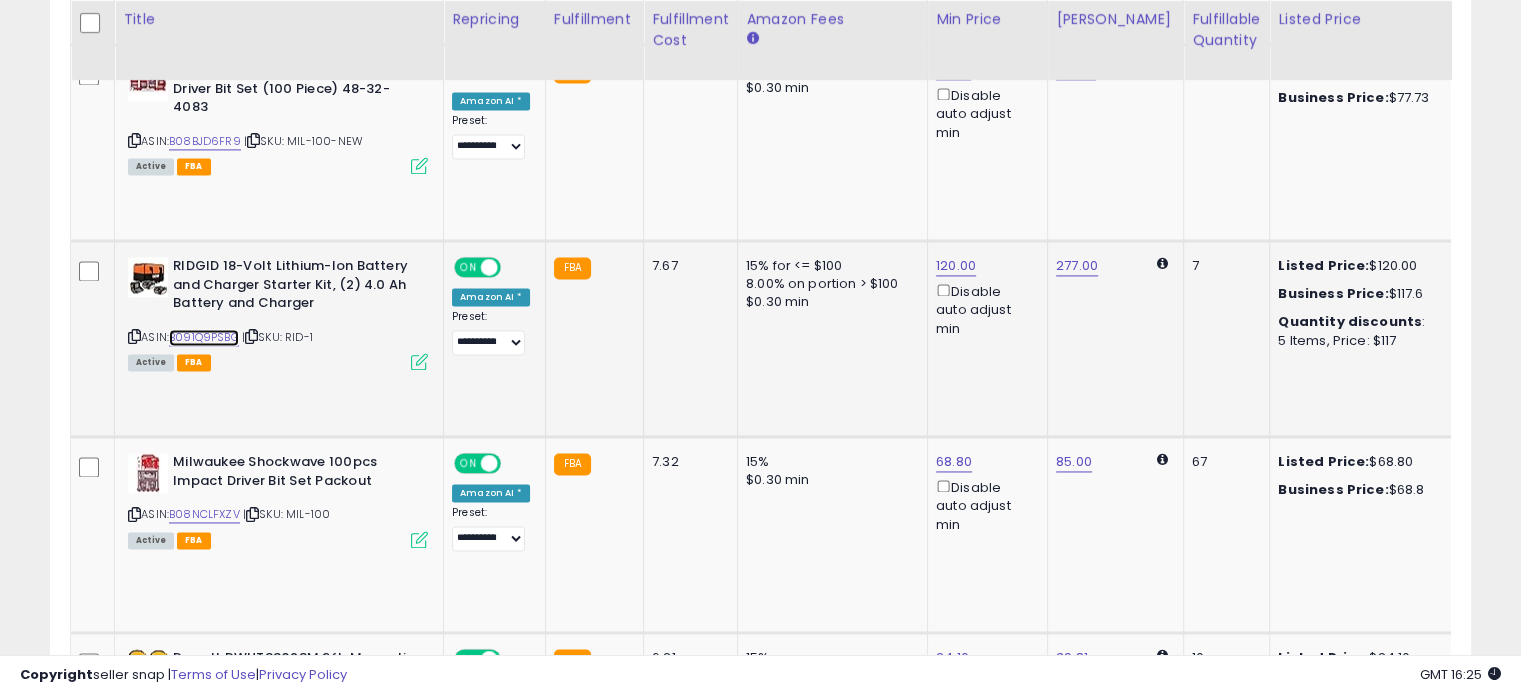 click on "B091Q9PSBG" at bounding box center [204, 337] 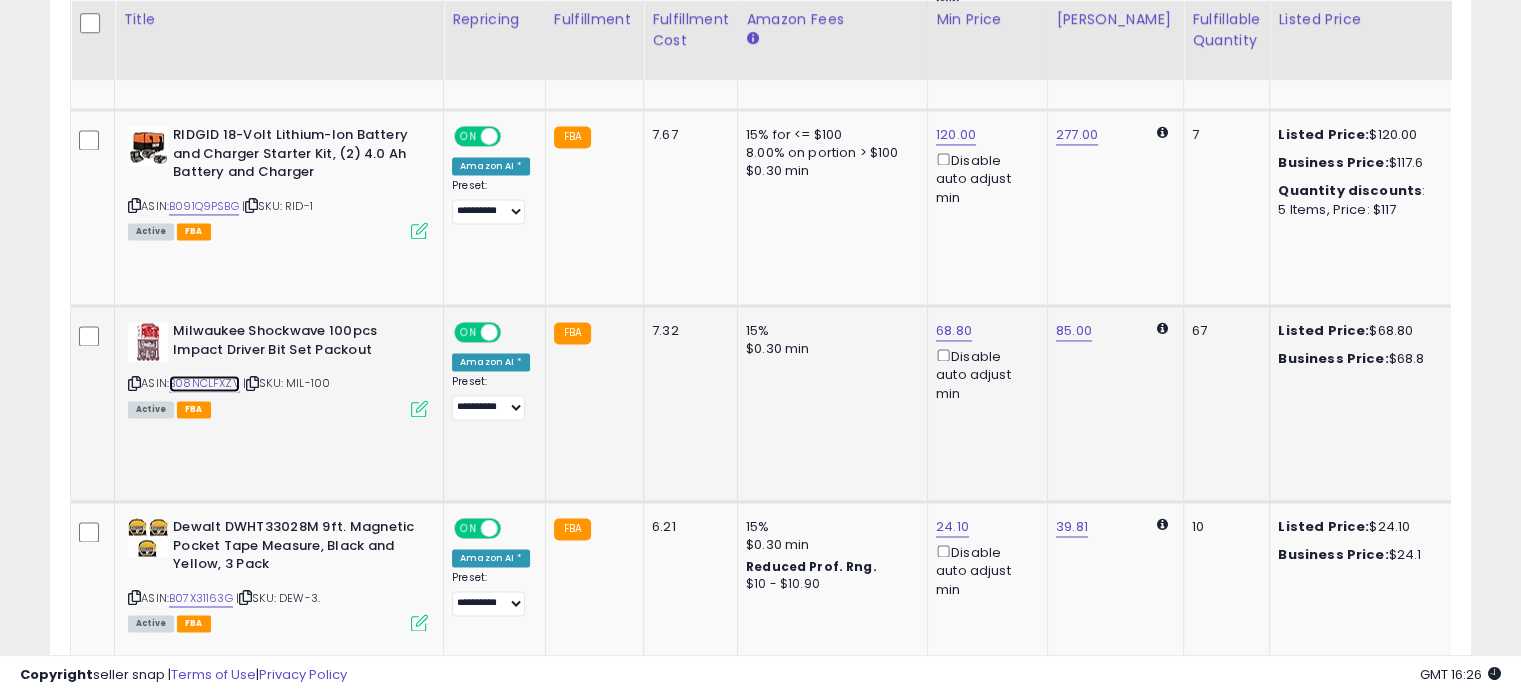 click on "B08NCLFXZV" at bounding box center [204, 383] 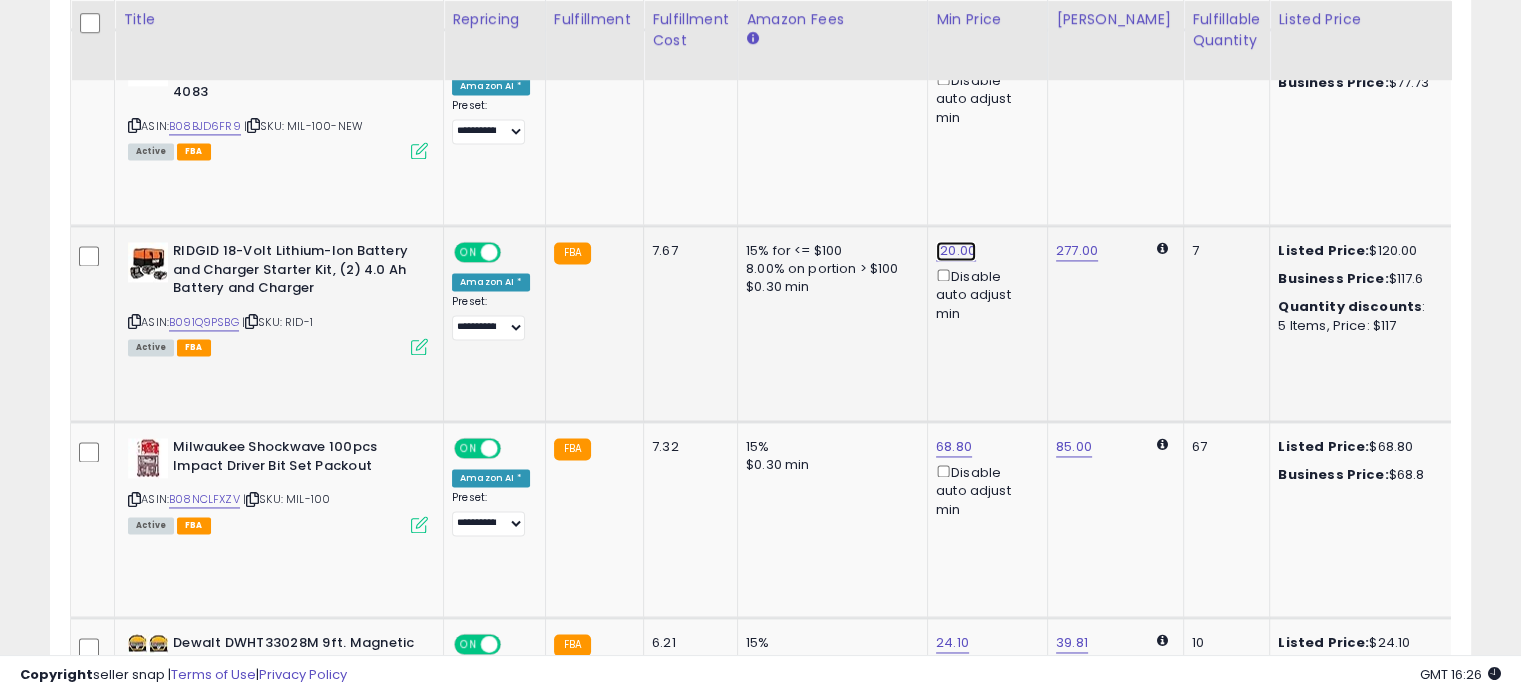 click on "120.00" at bounding box center [956, -1905] 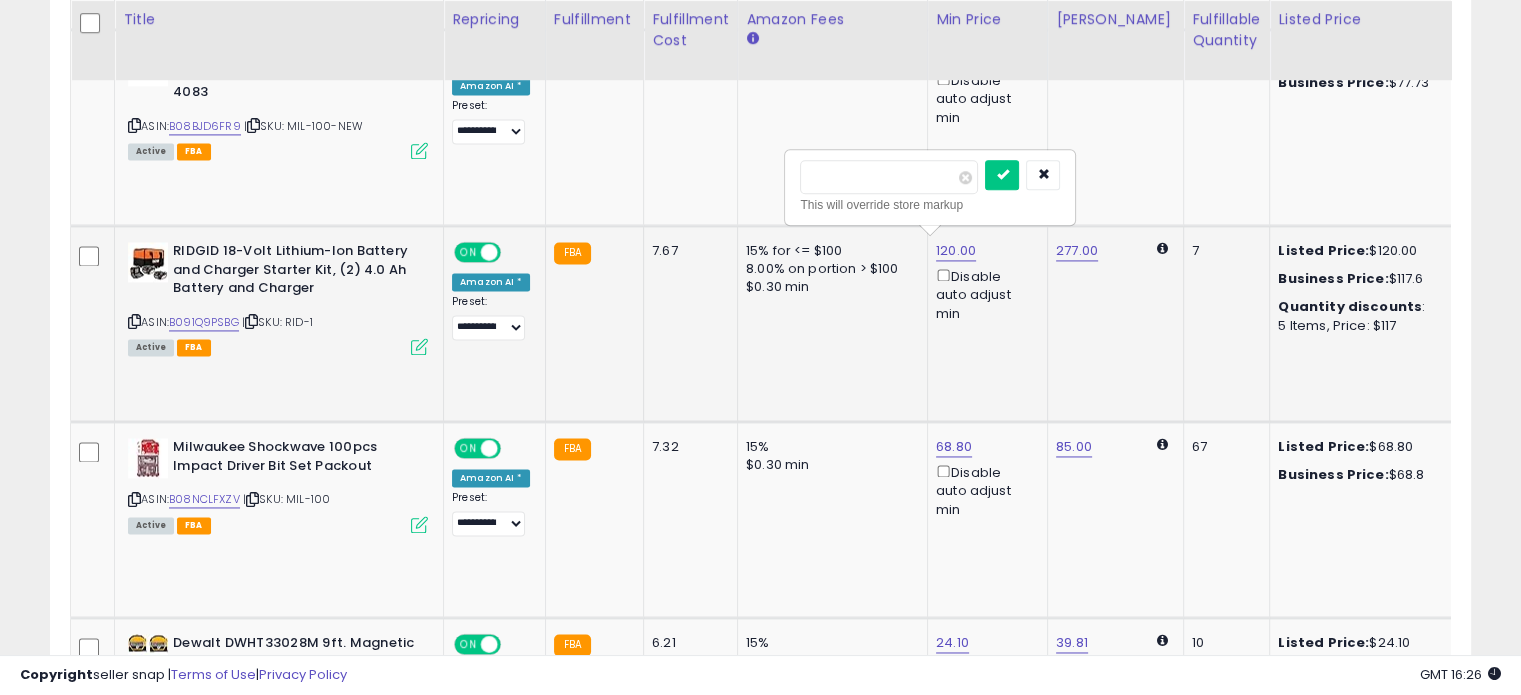 click on "******" at bounding box center (889, 177) 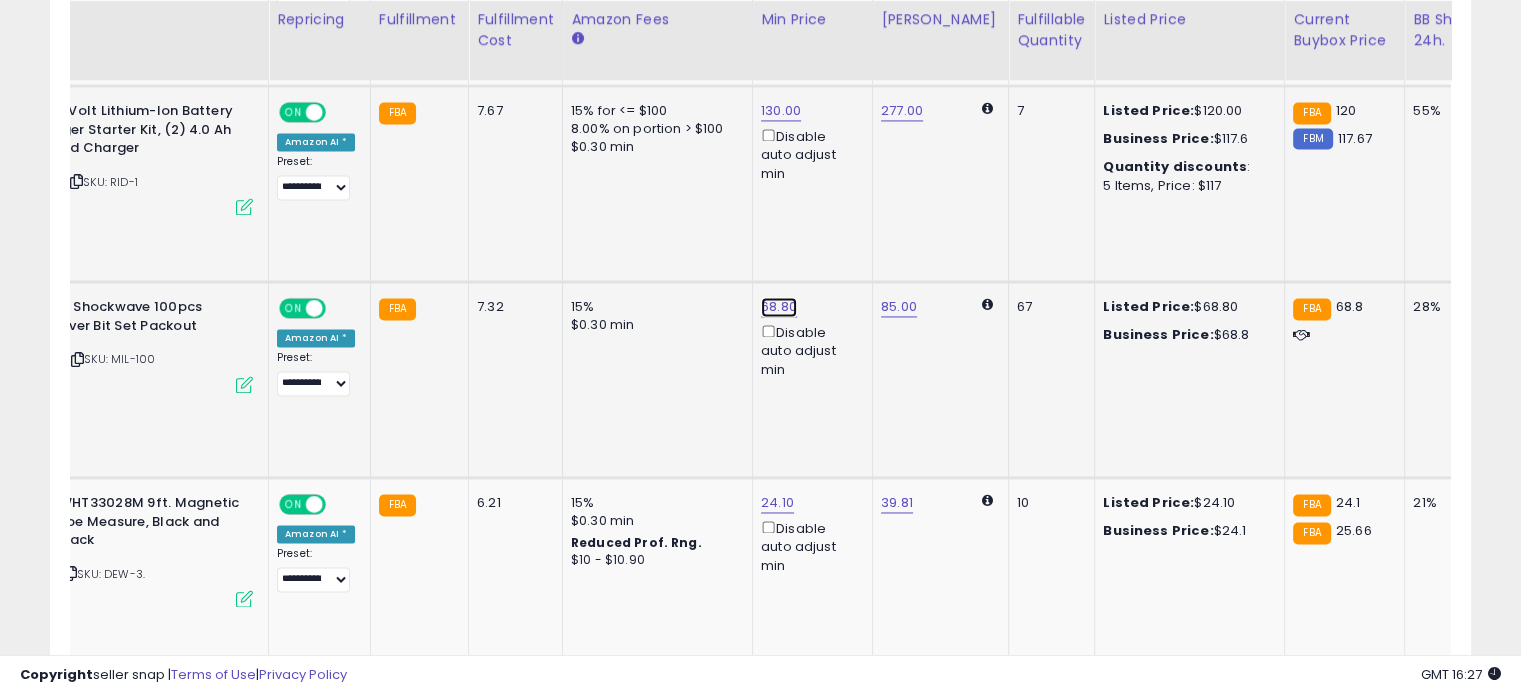 click on "68.80" at bounding box center (781, -2045) 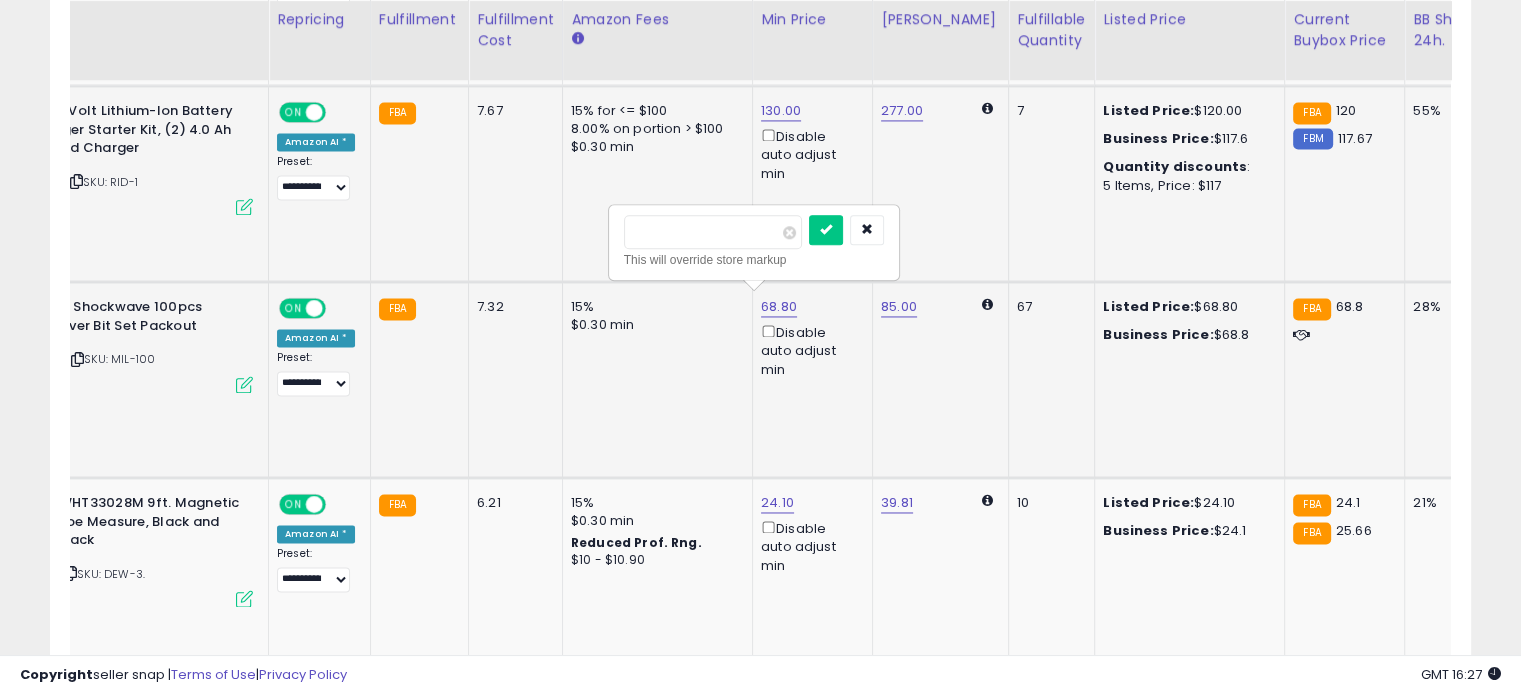 click on "*****" at bounding box center [713, 232] 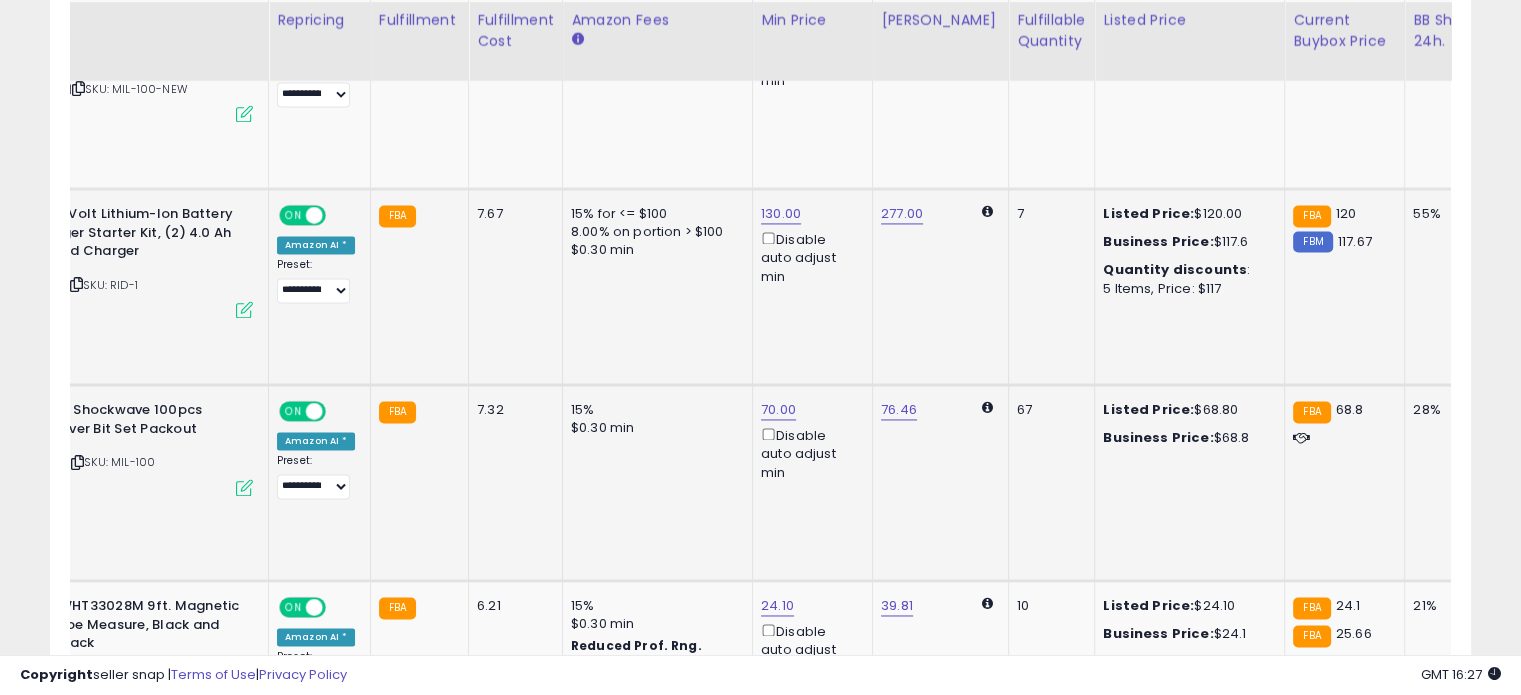 scroll, scrollTop: 3016, scrollLeft: 0, axis: vertical 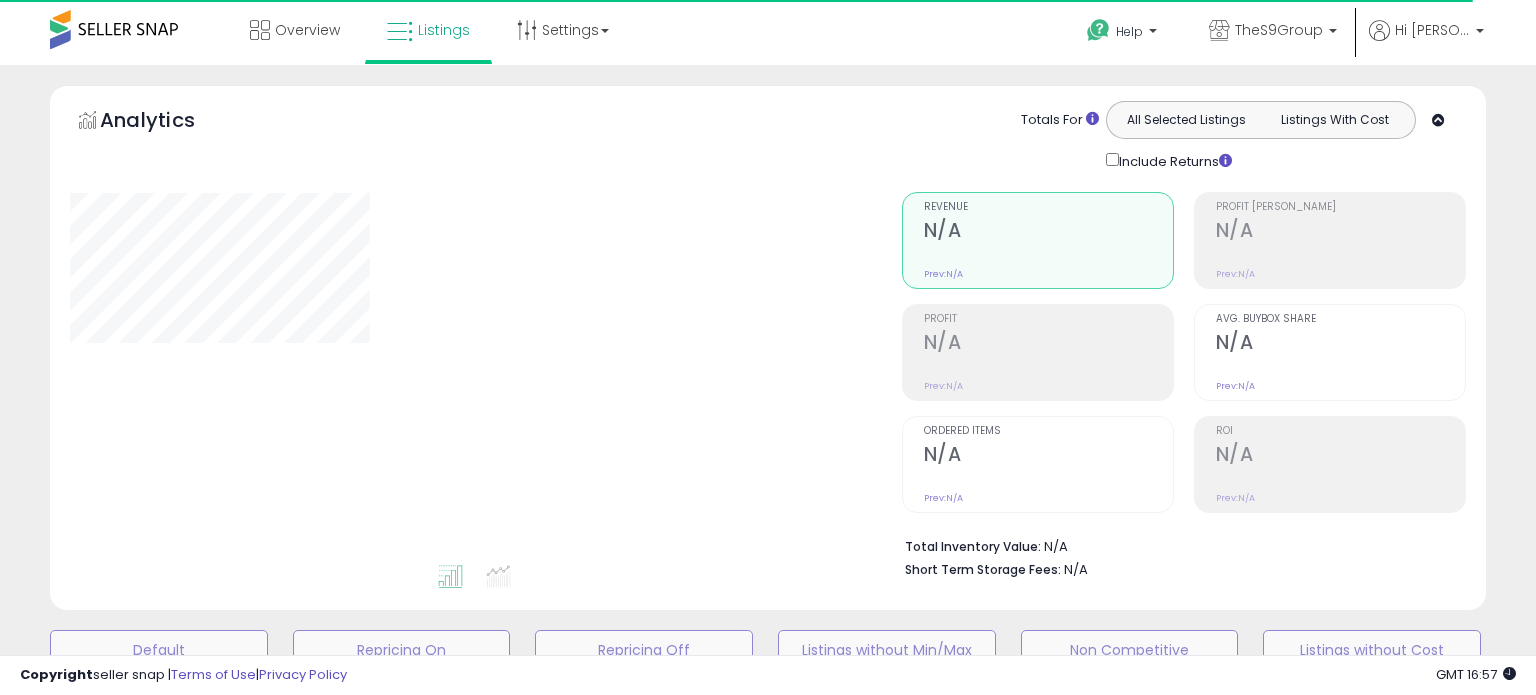 select on "**" 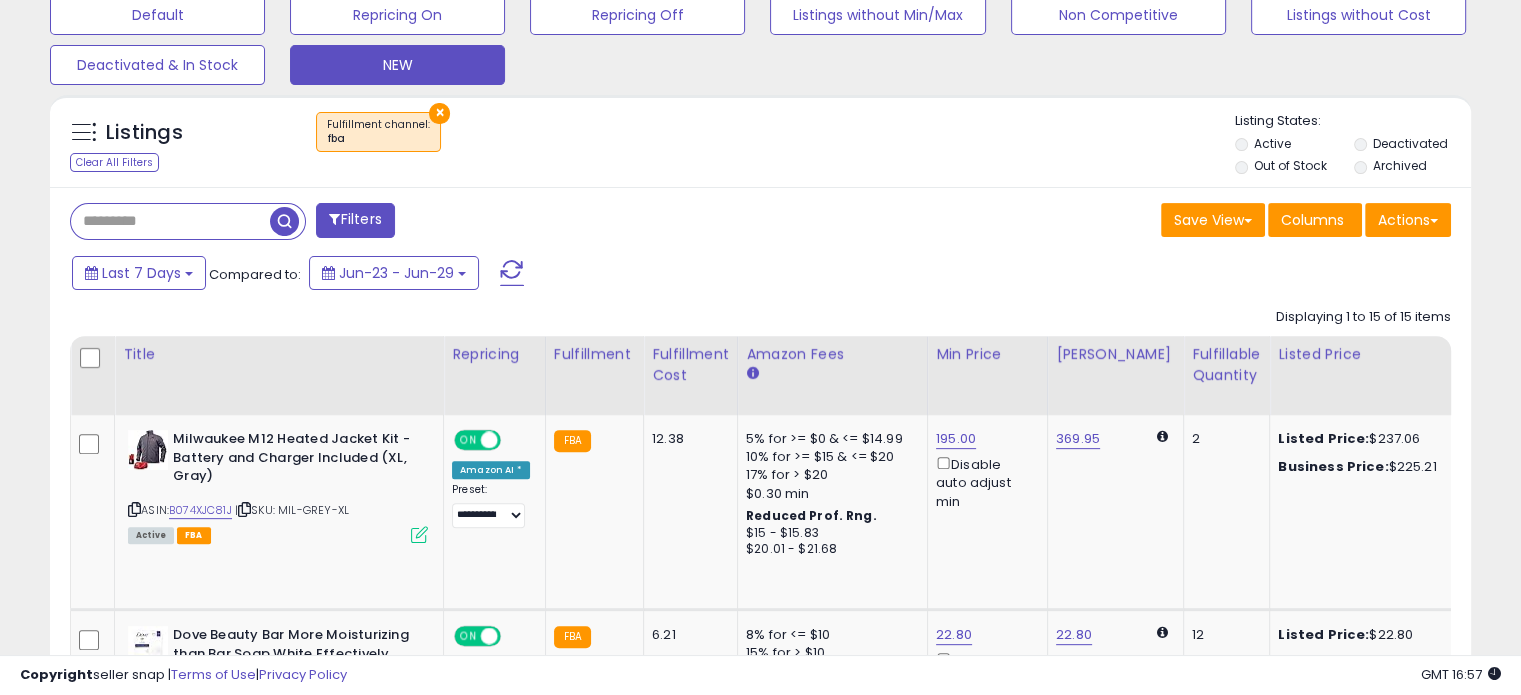 scroll, scrollTop: 852, scrollLeft: 0, axis: vertical 